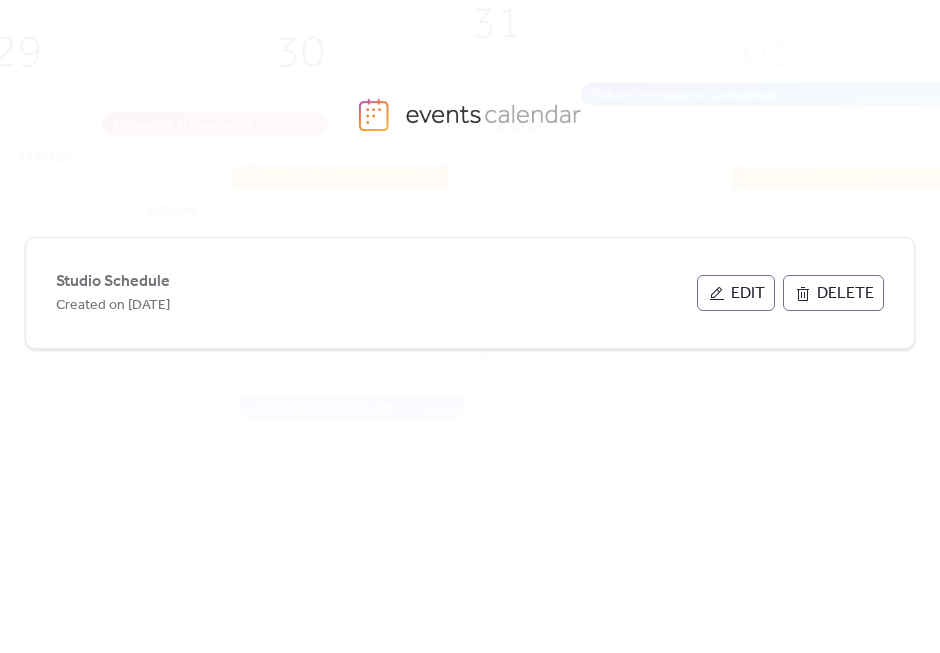 scroll, scrollTop: 0, scrollLeft: 0, axis: both 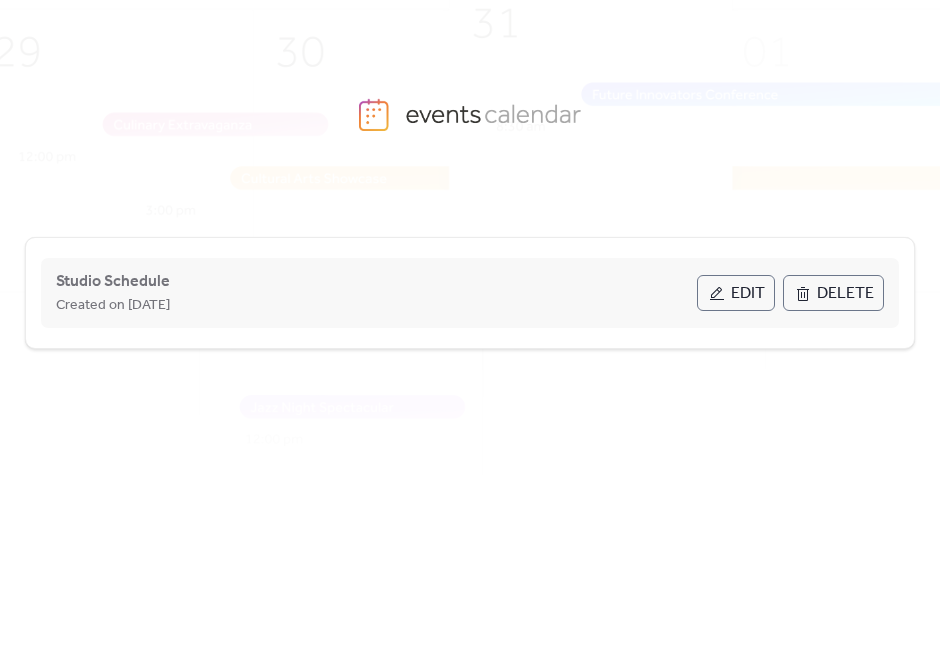 click on "Edit" at bounding box center (748, 294) 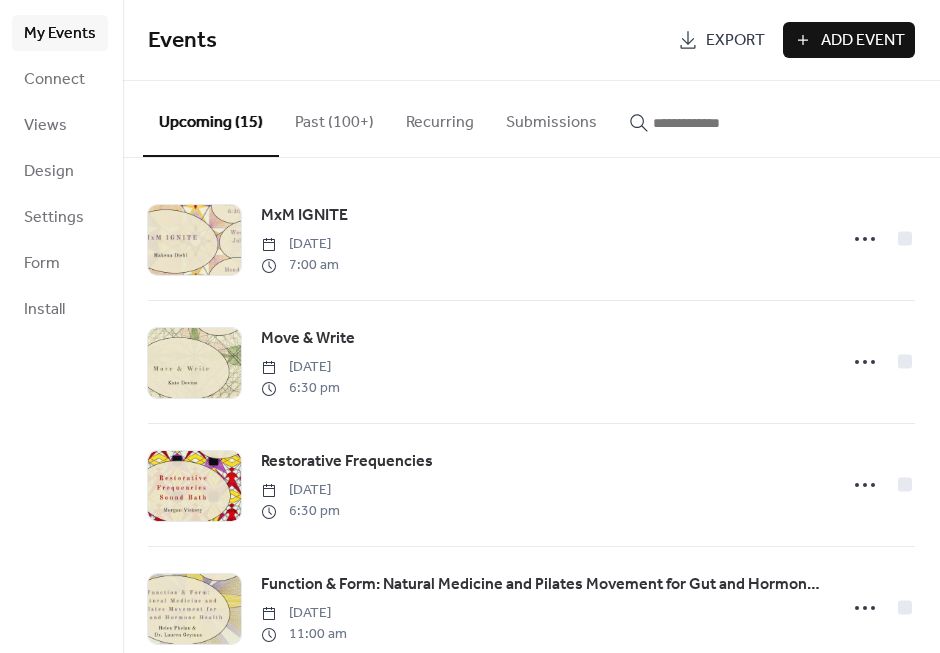 click on "Add Event" at bounding box center [863, 41] 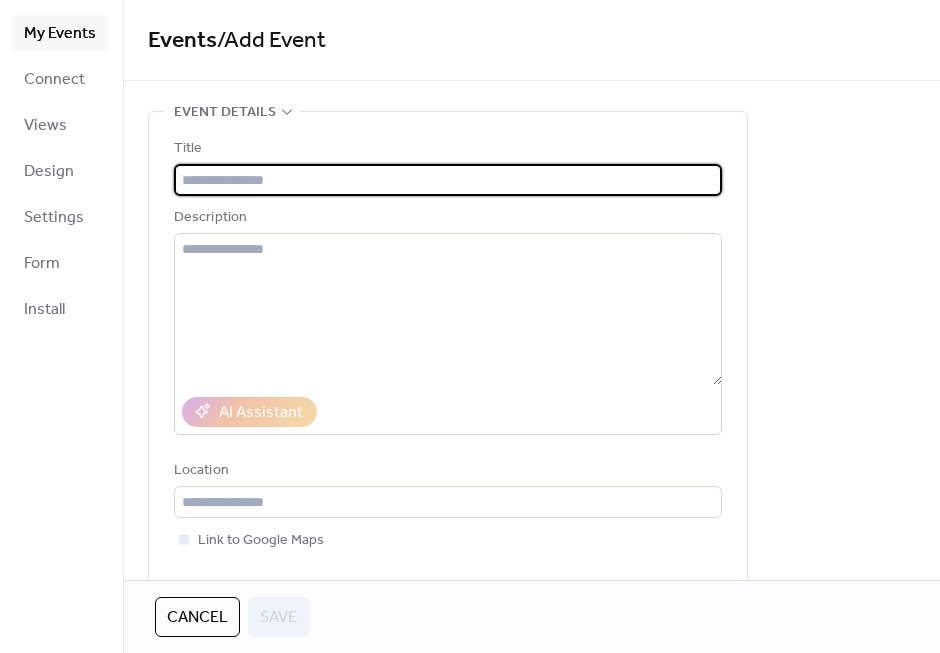 paste on "**********" 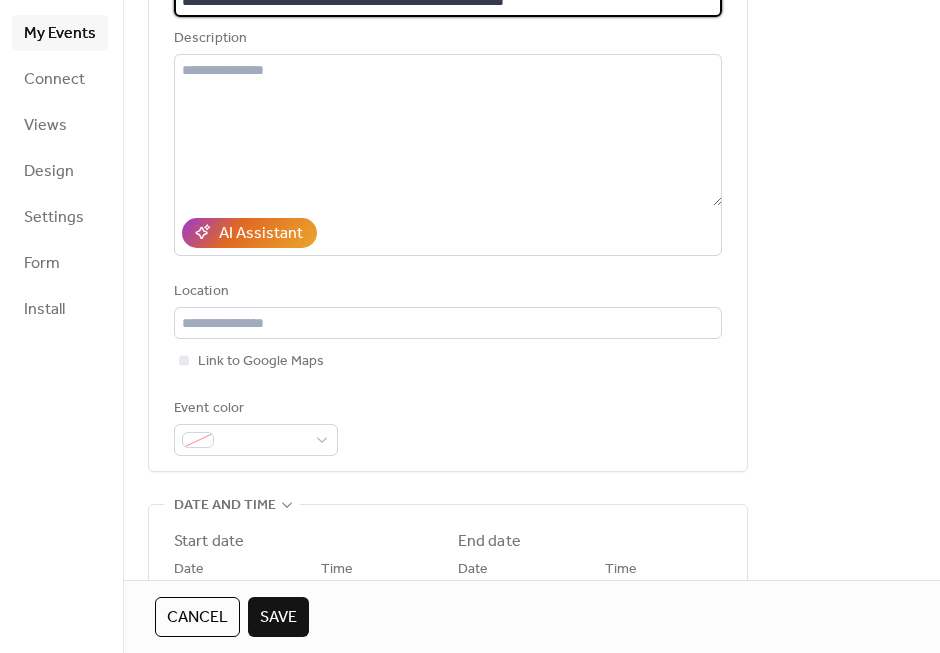 scroll, scrollTop: 214, scrollLeft: 0, axis: vertical 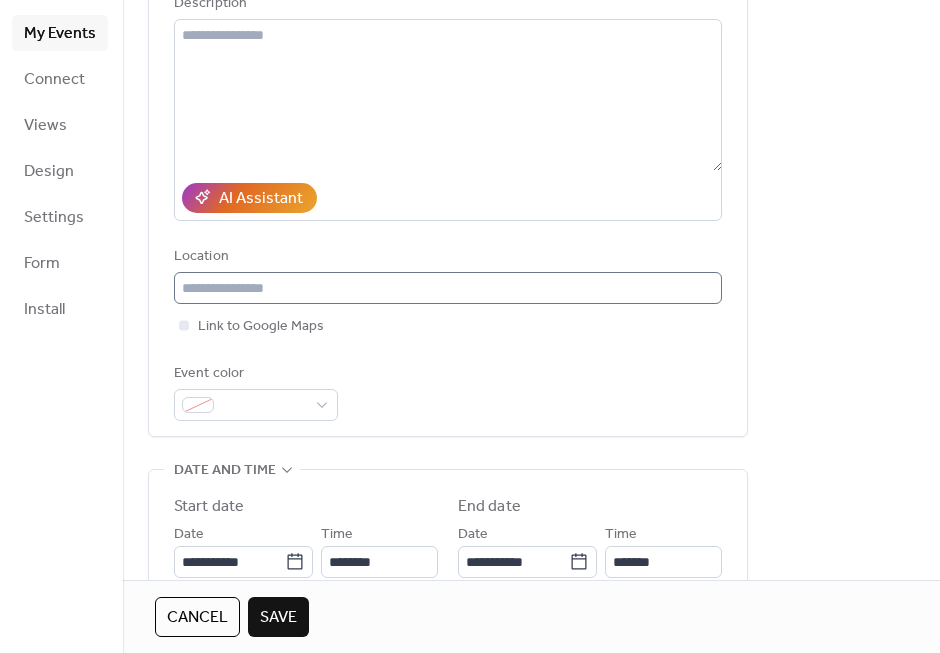 type on "**********" 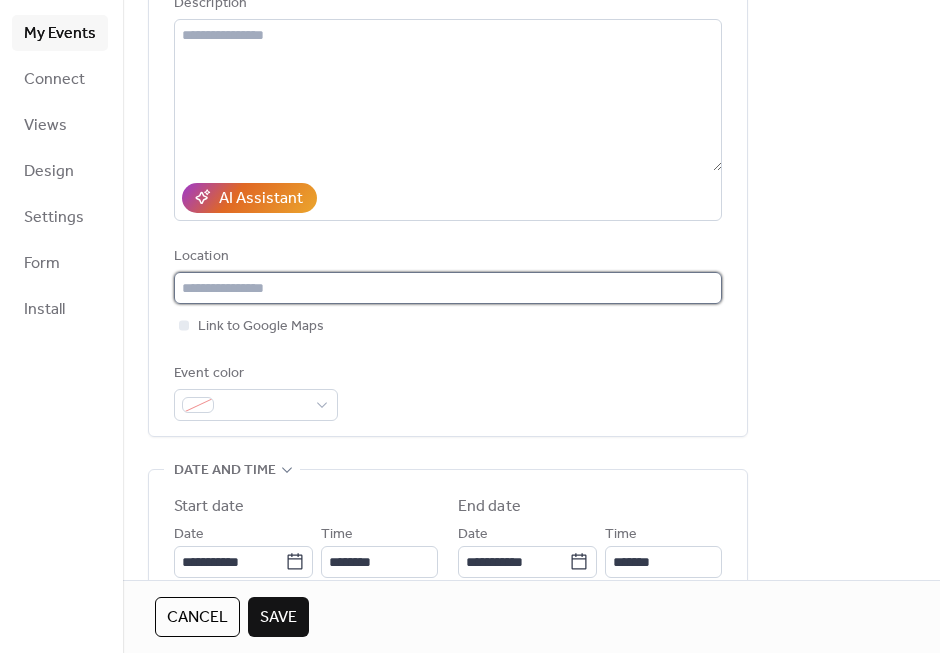 click at bounding box center [448, 288] 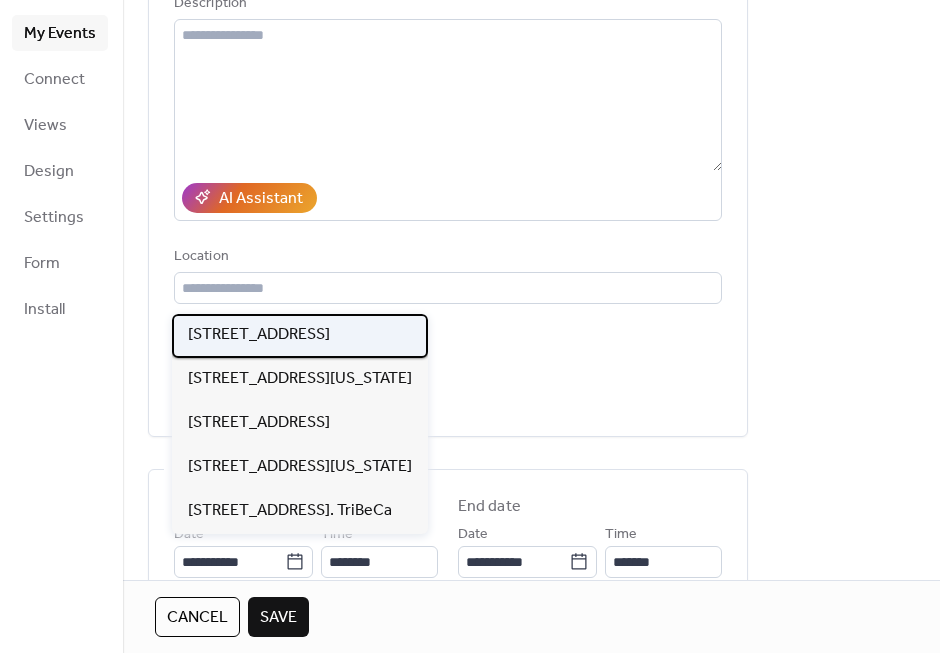 click on "[STREET_ADDRESS]" at bounding box center (259, 335) 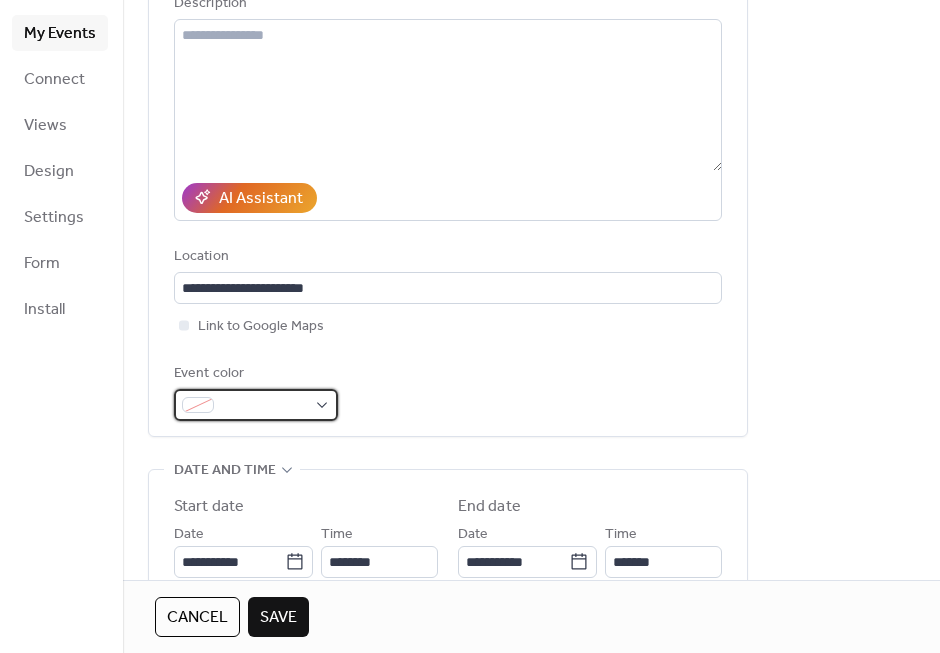 click at bounding box center [264, 406] 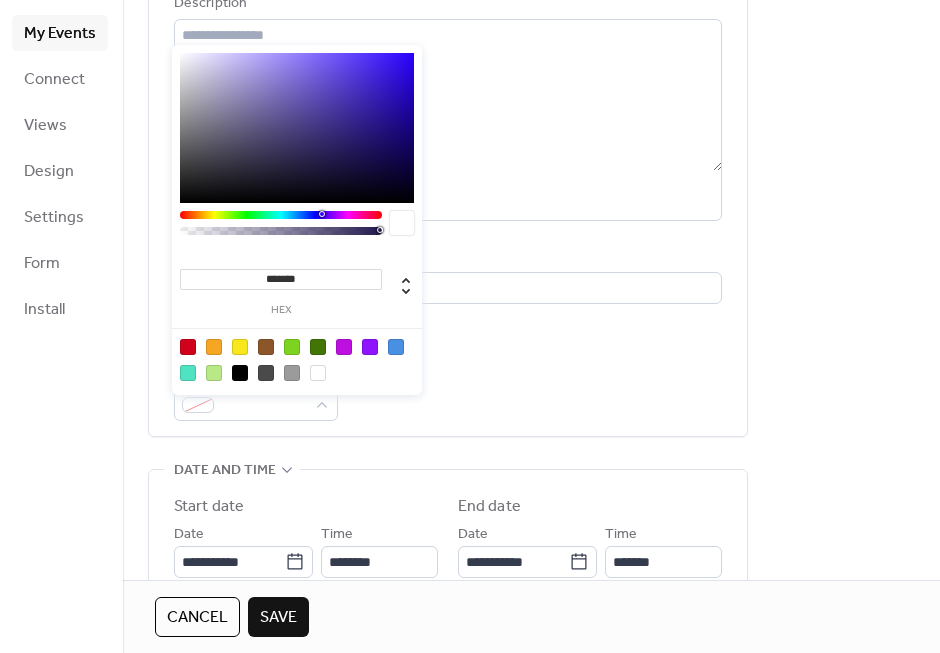 click at bounding box center [214, 347] 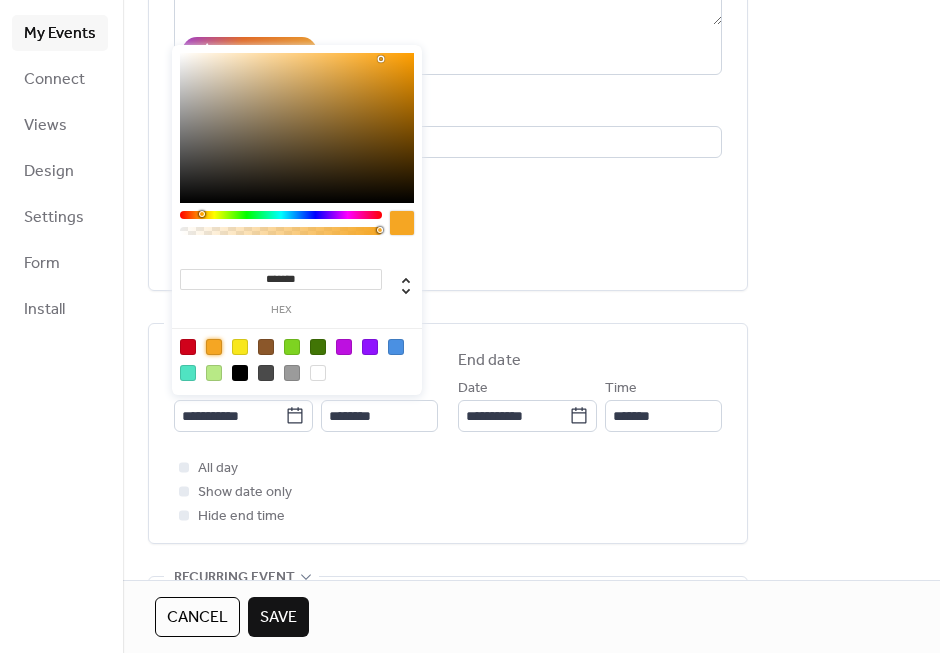 scroll, scrollTop: 367, scrollLeft: 0, axis: vertical 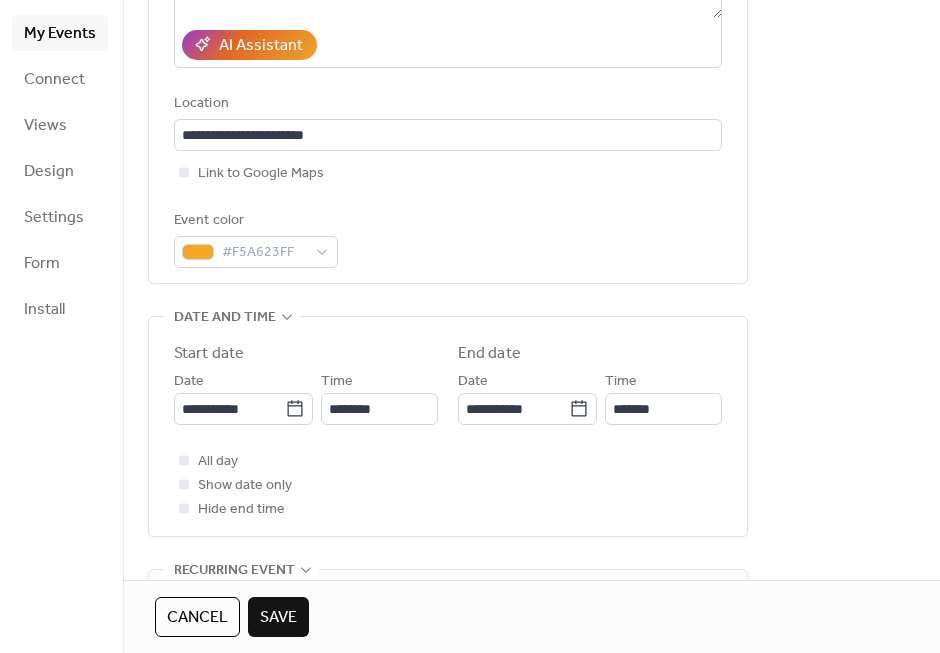 click on "All day Show date only Hide end time" at bounding box center [448, 485] 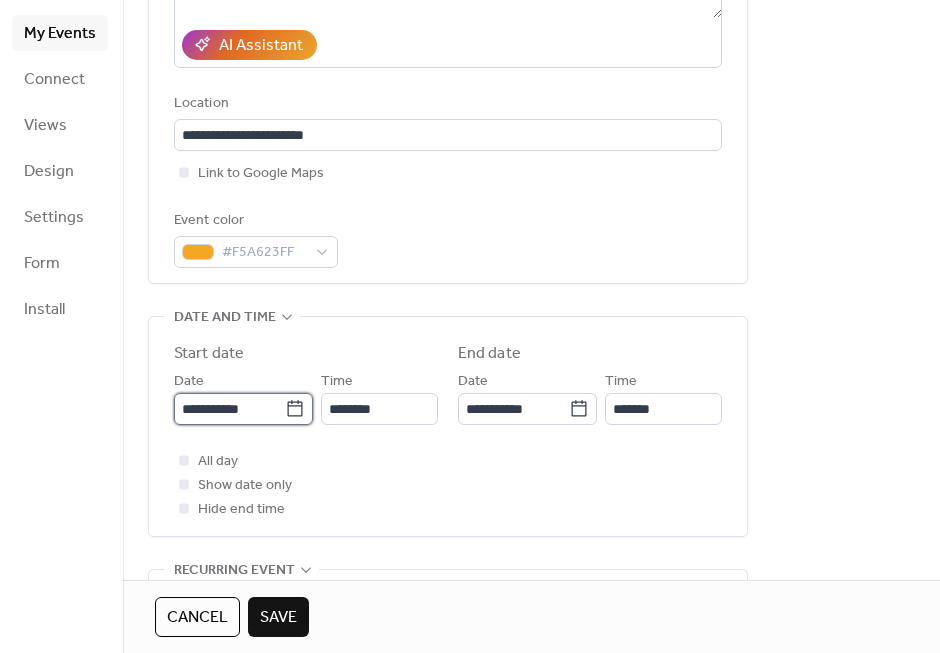 click on "**********" at bounding box center [229, 409] 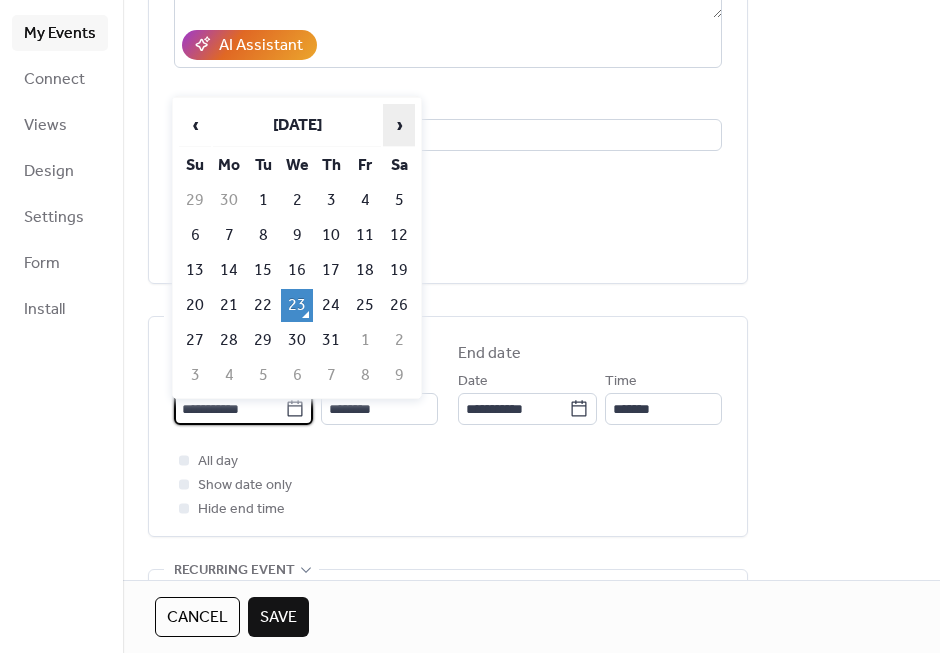 click on "›" at bounding box center [399, 125] 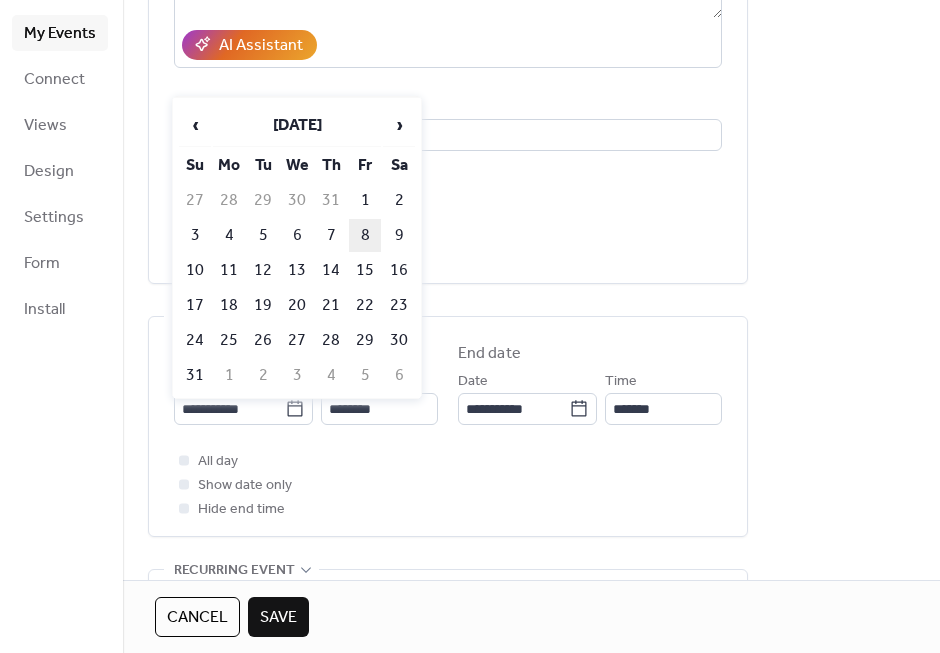 click on "8" at bounding box center (365, 235) 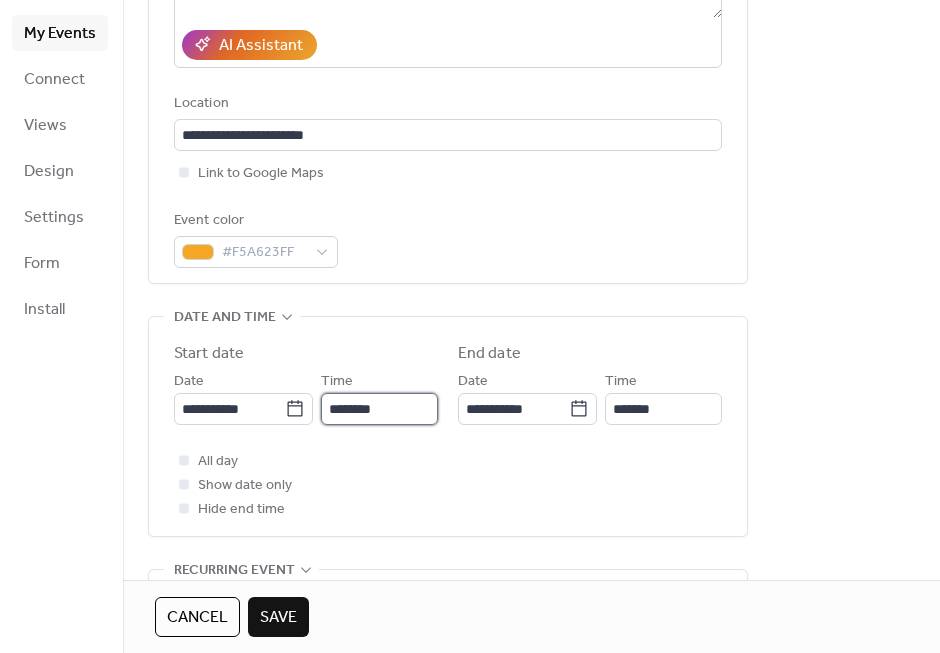 click on "********" at bounding box center [379, 409] 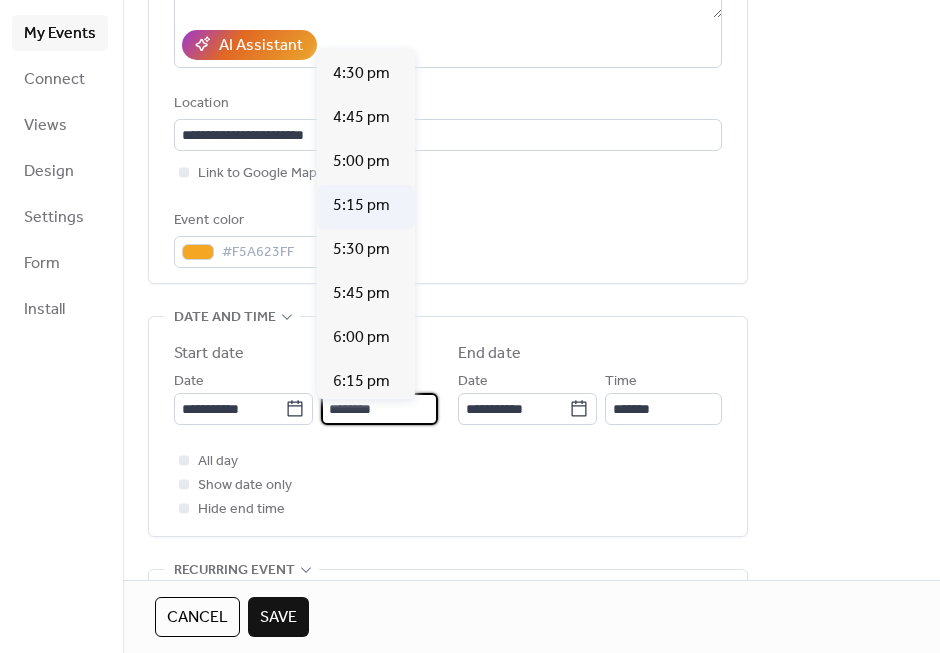 scroll, scrollTop: 2905, scrollLeft: 0, axis: vertical 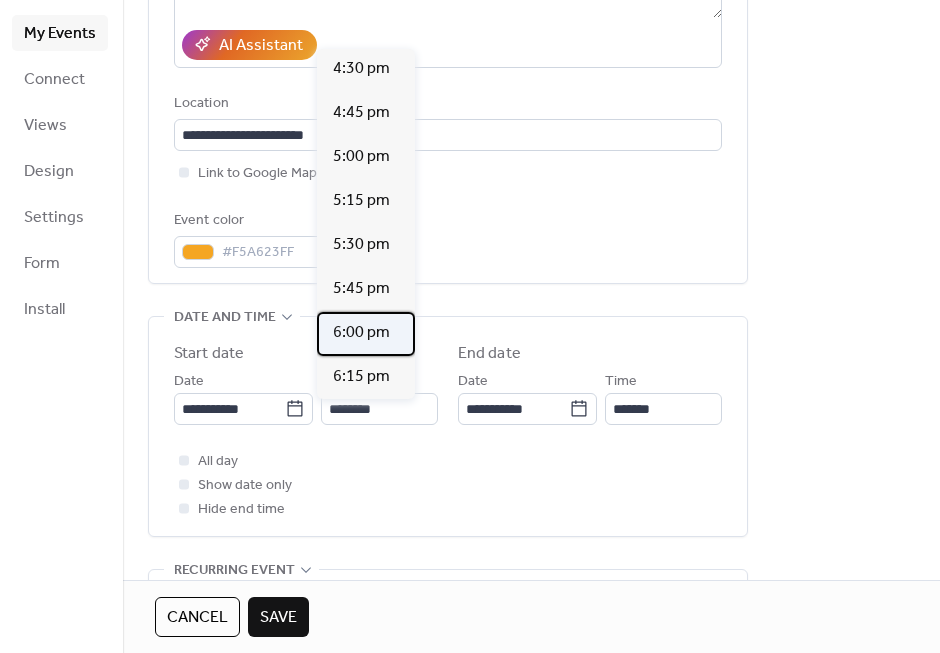 click on "6:00 pm" at bounding box center [361, 333] 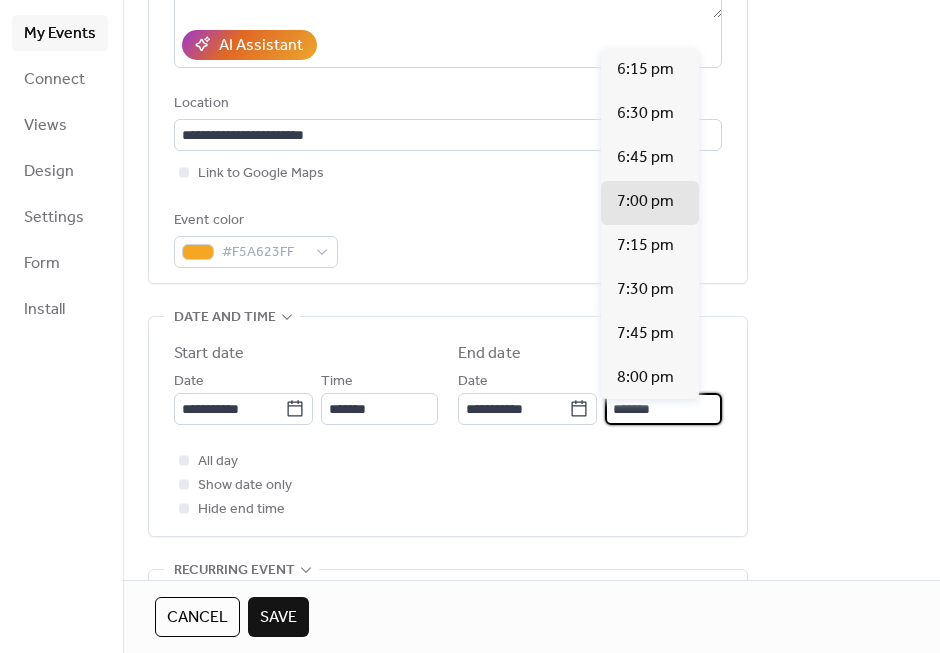 click on "*******" at bounding box center (663, 409) 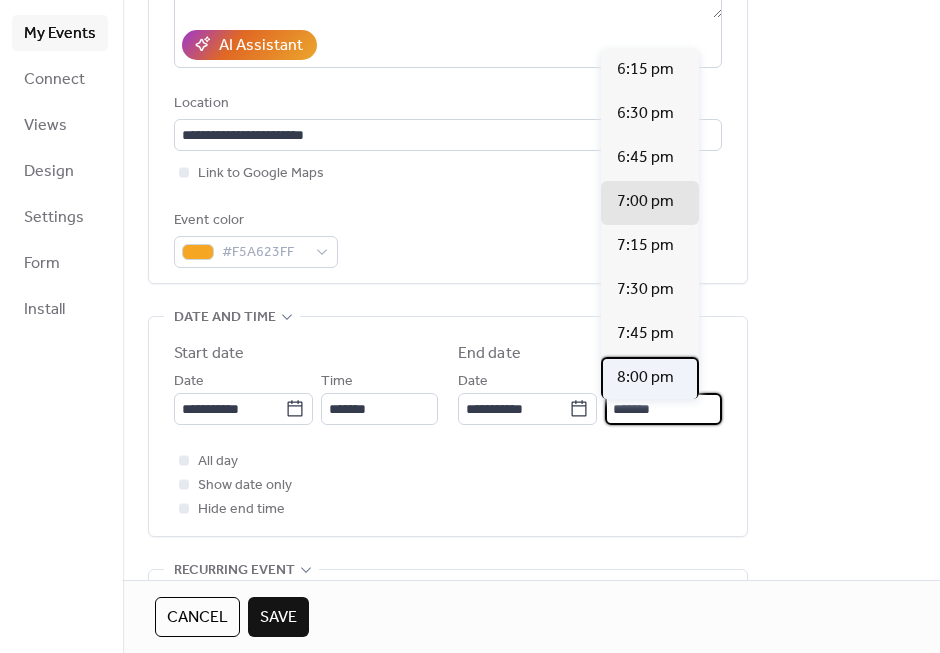 click on "8:00 pm" at bounding box center (645, 378) 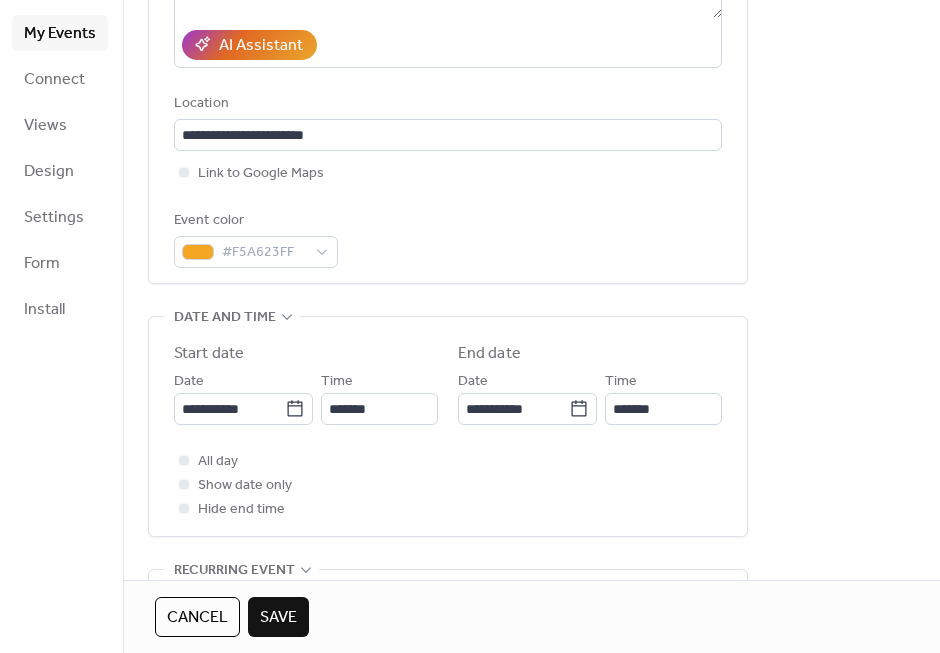 click on "All day Show date only Hide end time" at bounding box center [448, 485] 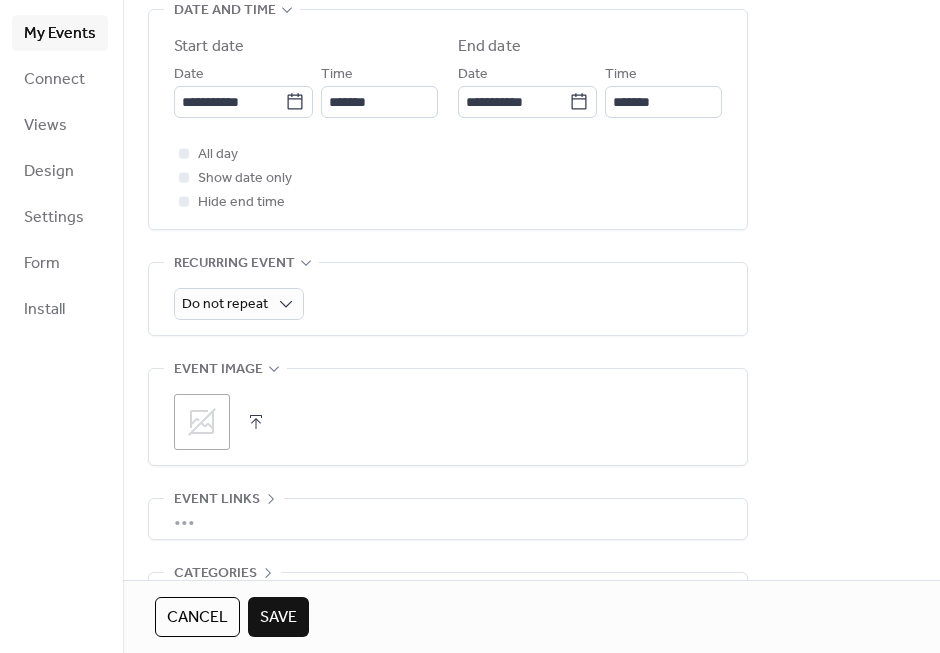 scroll, scrollTop: 760, scrollLeft: 0, axis: vertical 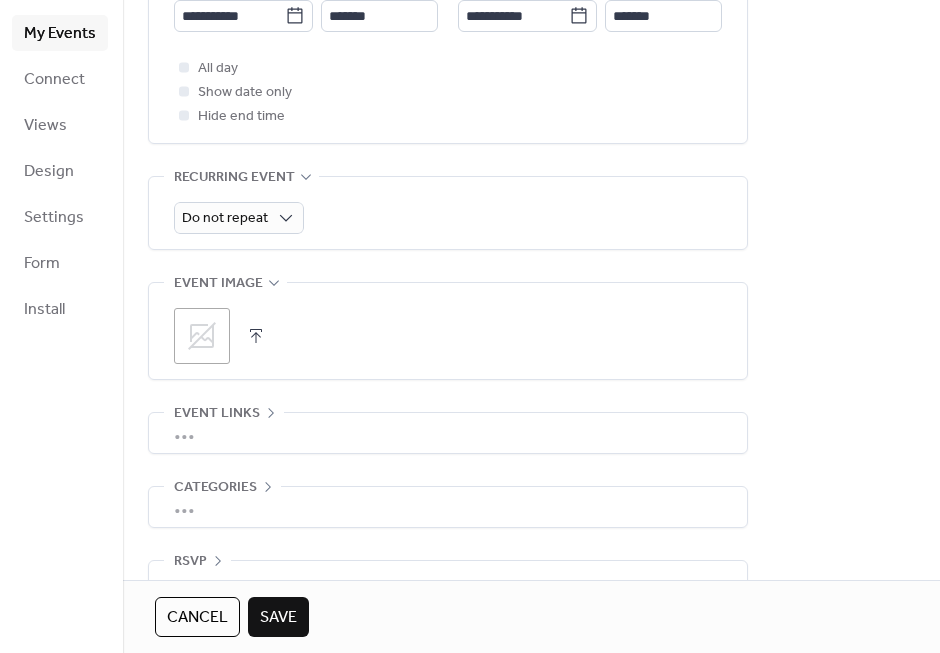 click 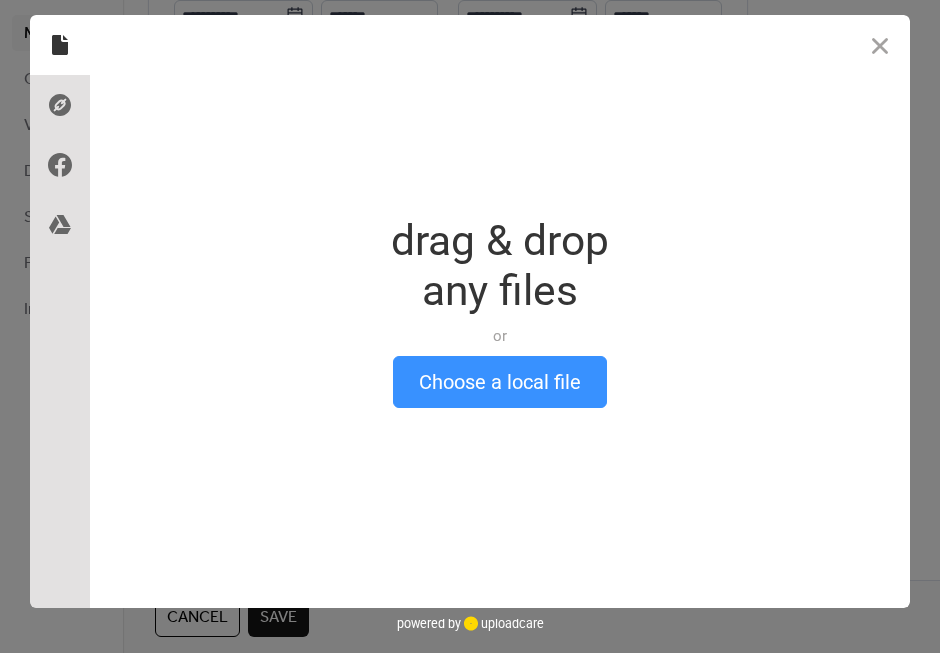 click on "Choose a local file" at bounding box center (500, 382) 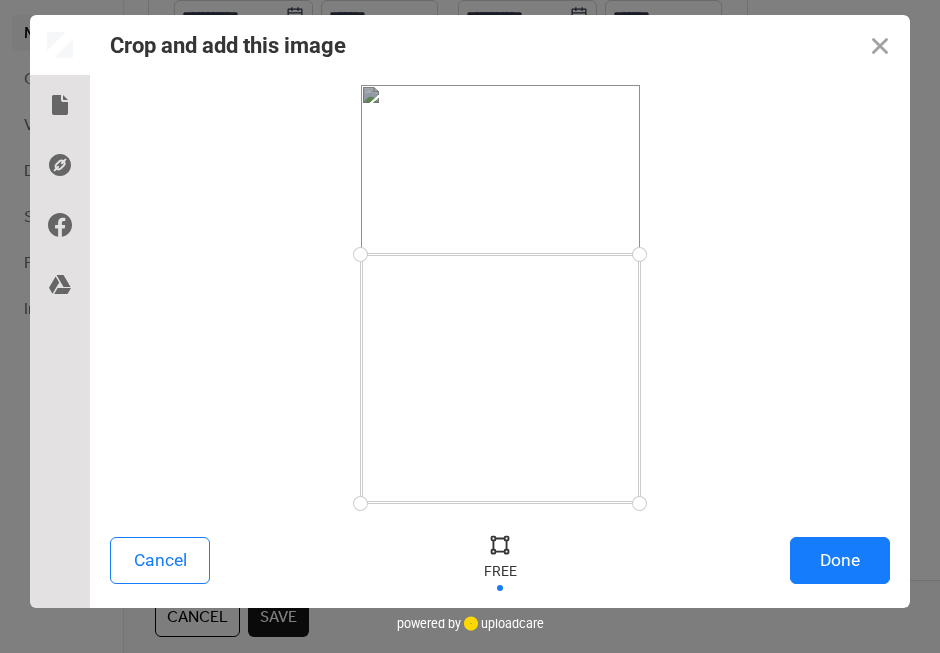 drag, startPoint x: 636, startPoint y: 85, endPoint x: 670, endPoint y: 254, distance: 172.3862 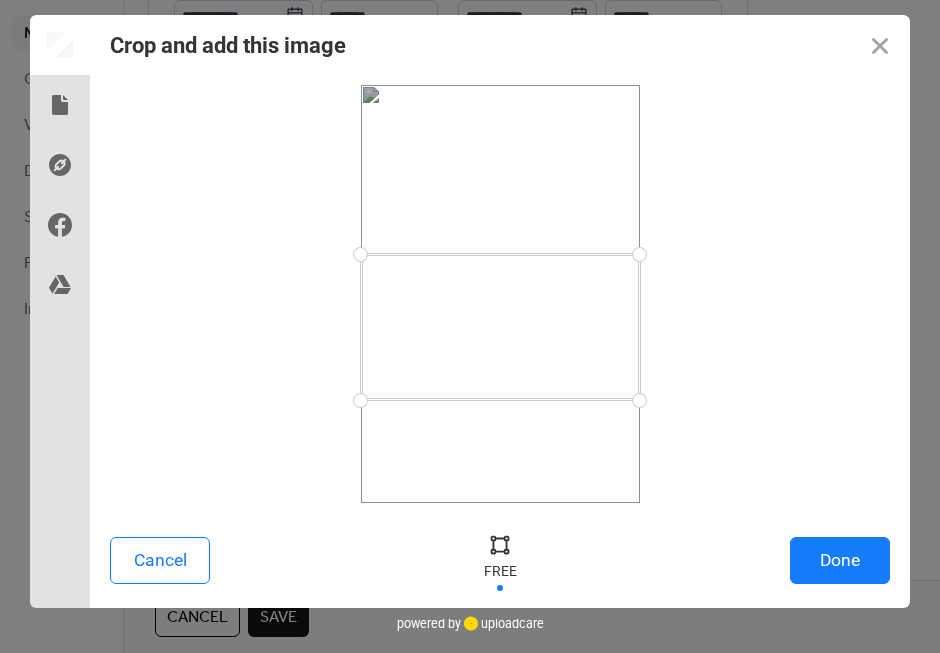 drag, startPoint x: 640, startPoint y: 502, endPoint x: 666, endPoint y: 400, distance: 105.26158 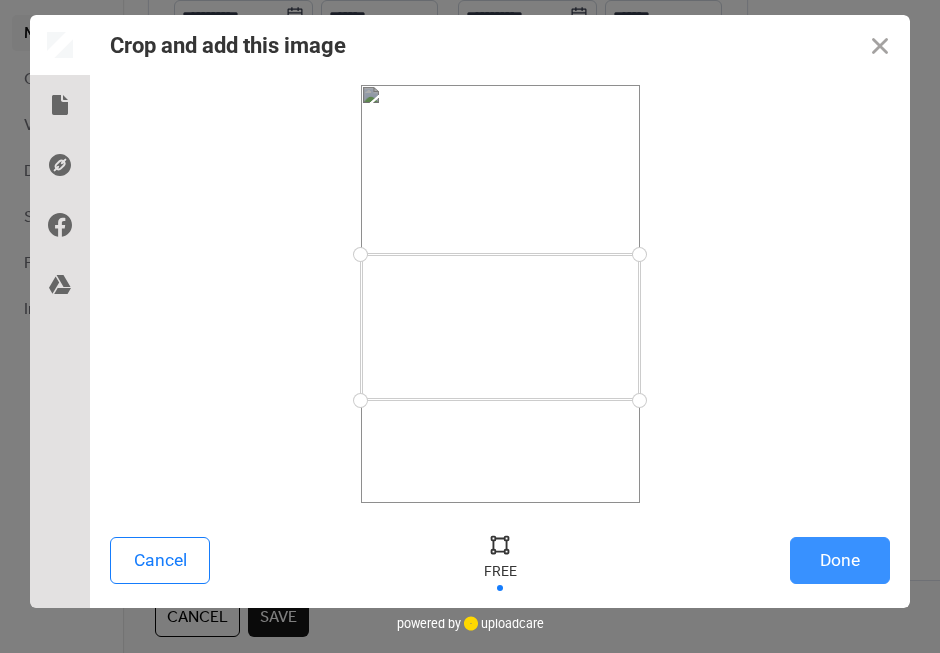 click on "Done" at bounding box center [840, 560] 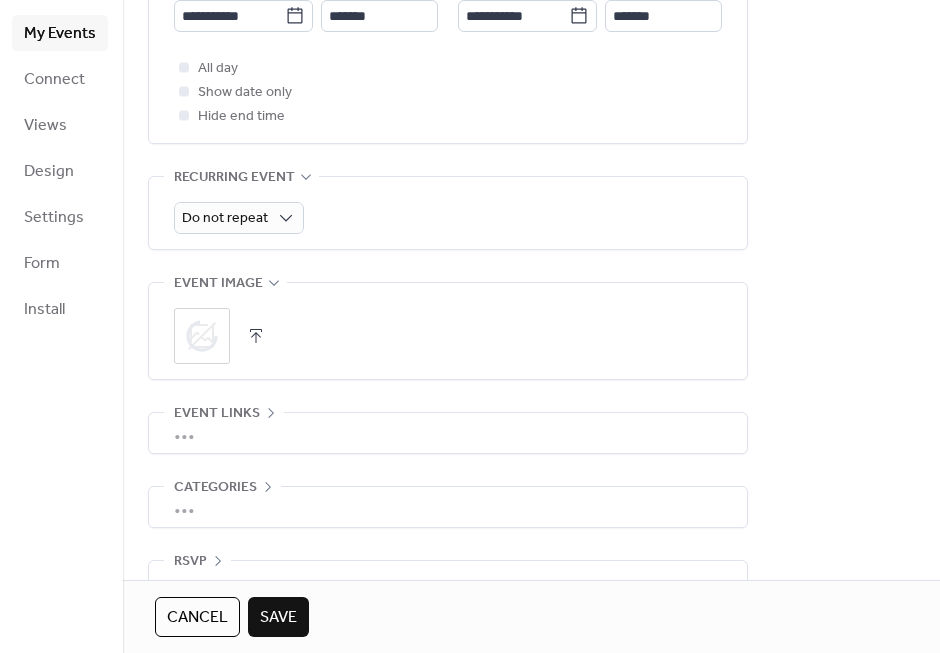 click on "•••" at bounding box center [448, 433] 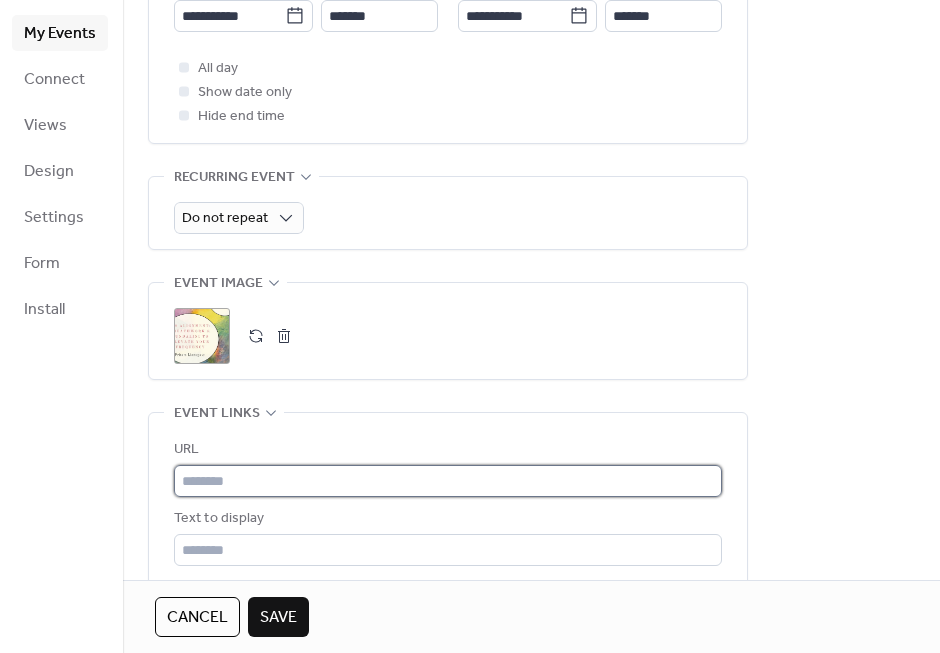 click at bounding box center (448, 481) 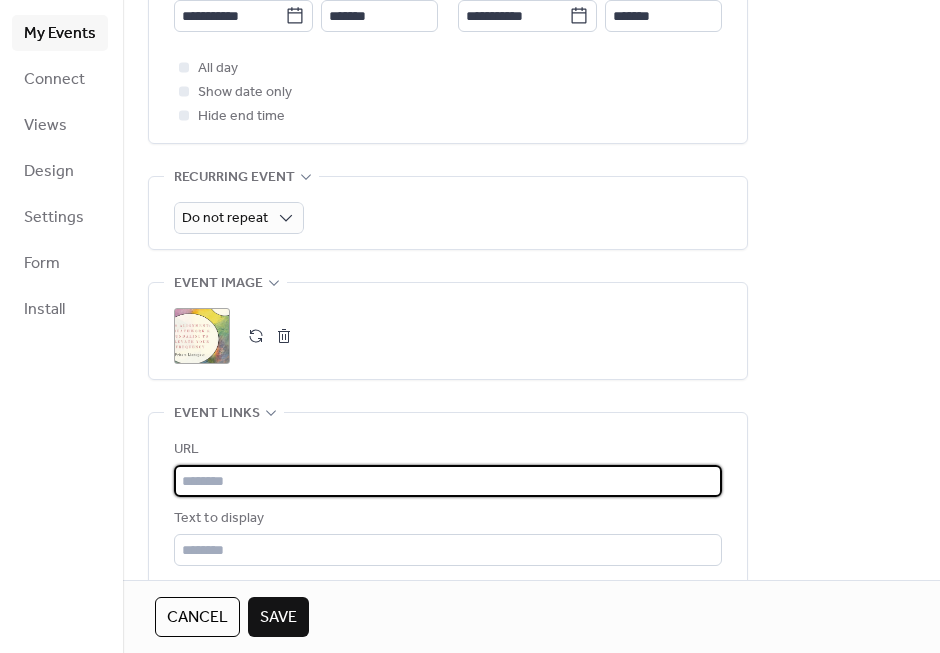 paste on "**********" 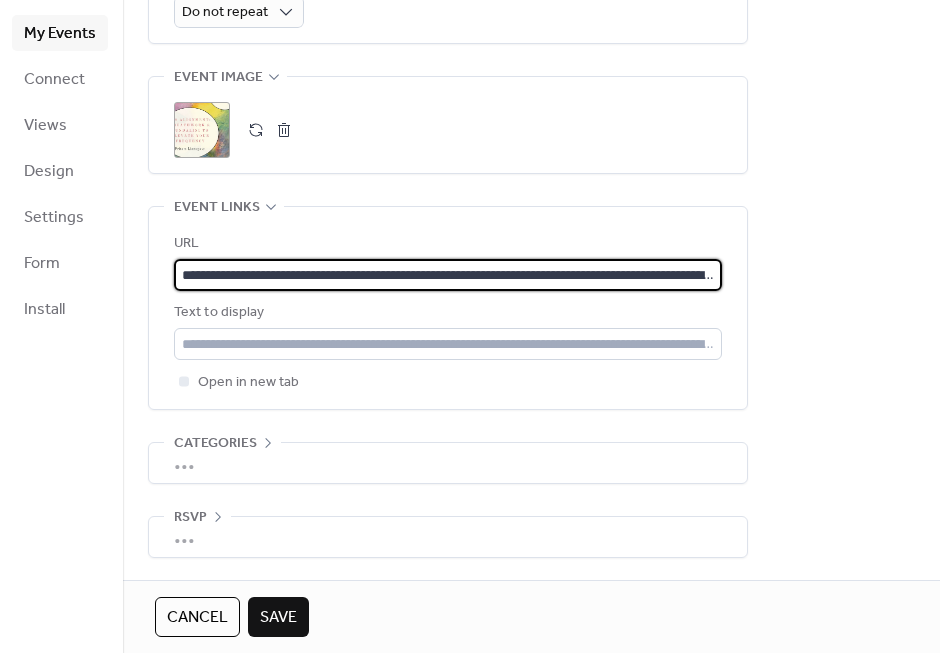 type on "**********" 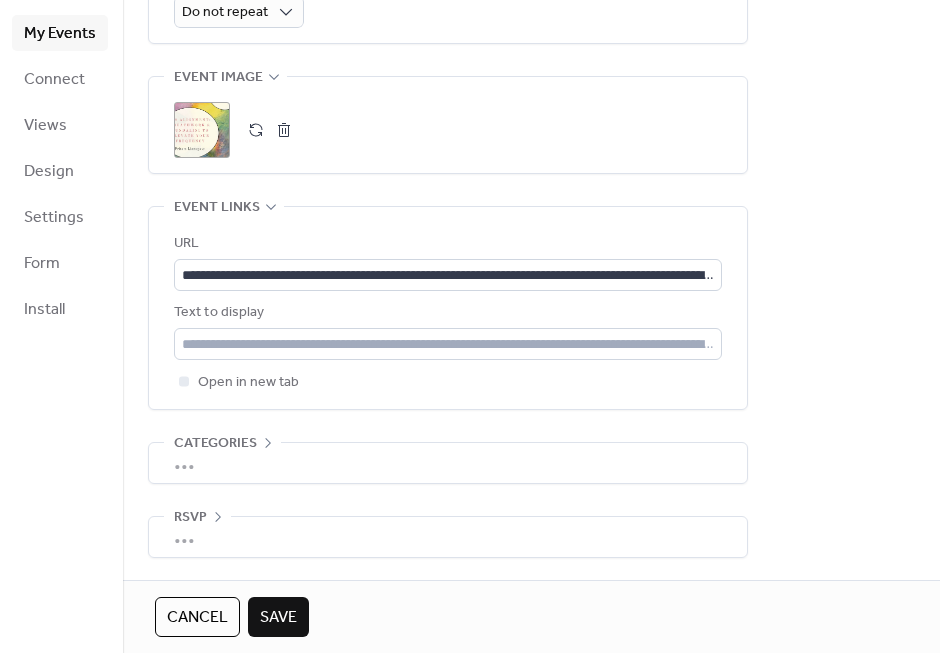 click on "Save" at bounding box center [278, 618] 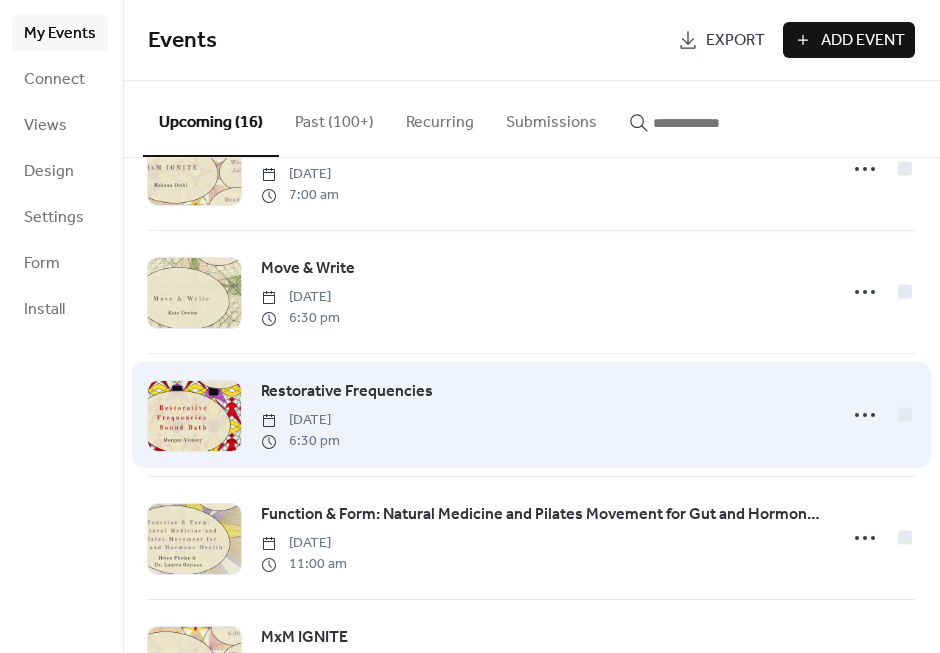 scroll, scrollTop: 72, scrollLeft: 0, axis: vertical 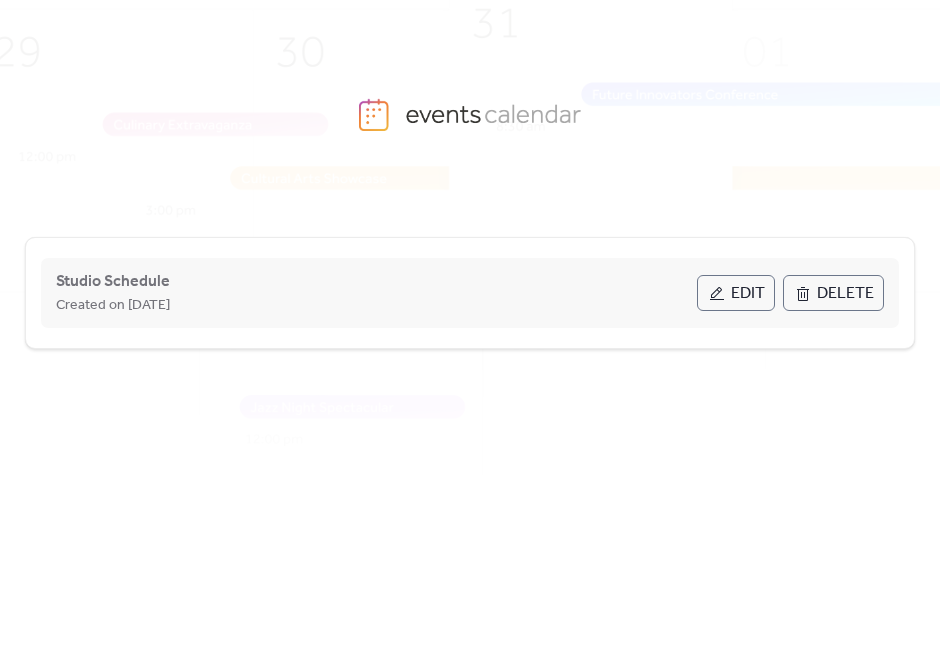 click on "Edit" at bounding box center (736, 293) 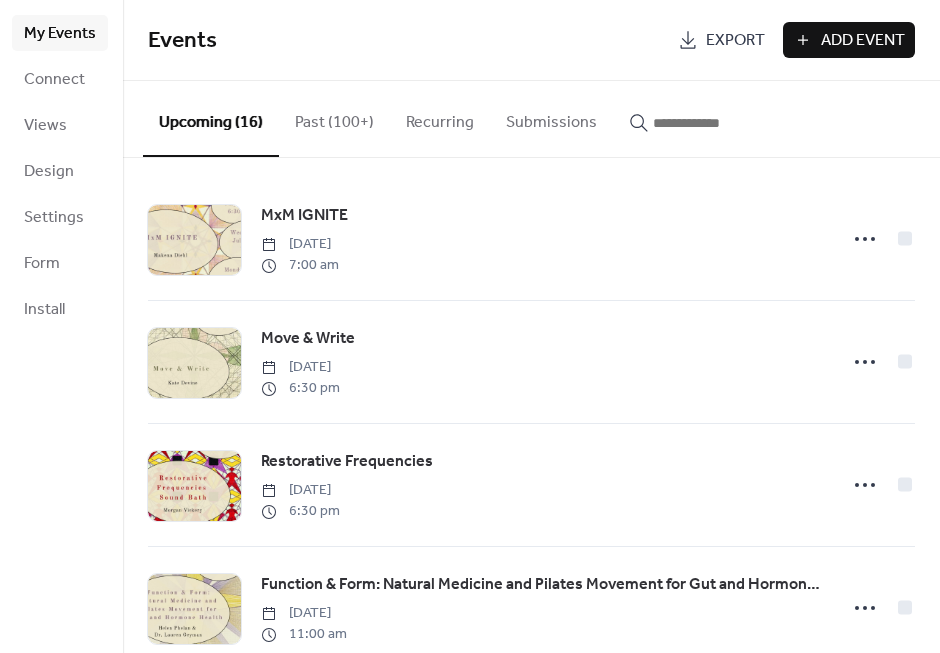 click at bounding box center (713, 123) 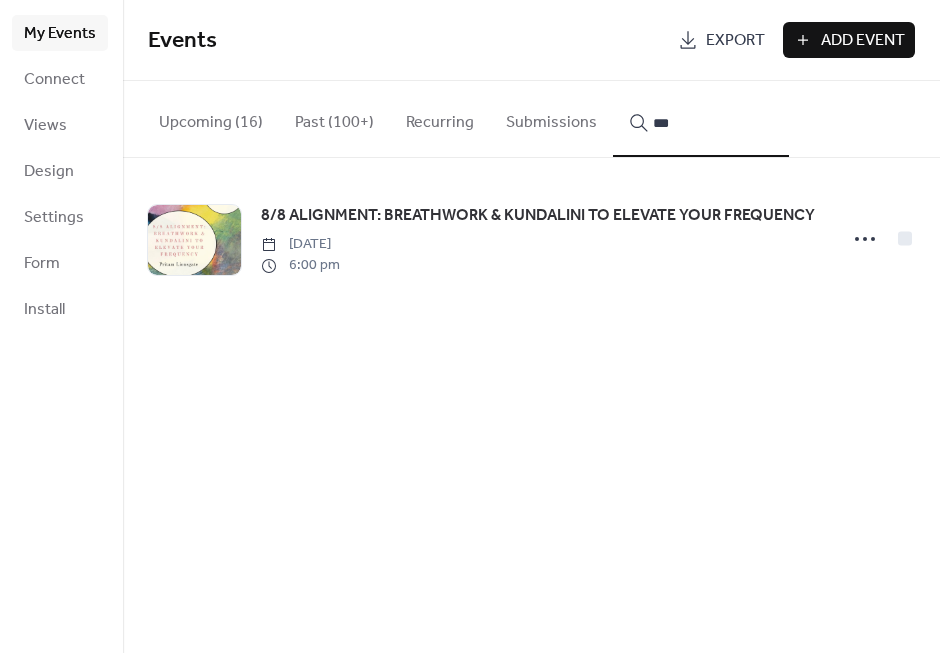 type on "***" 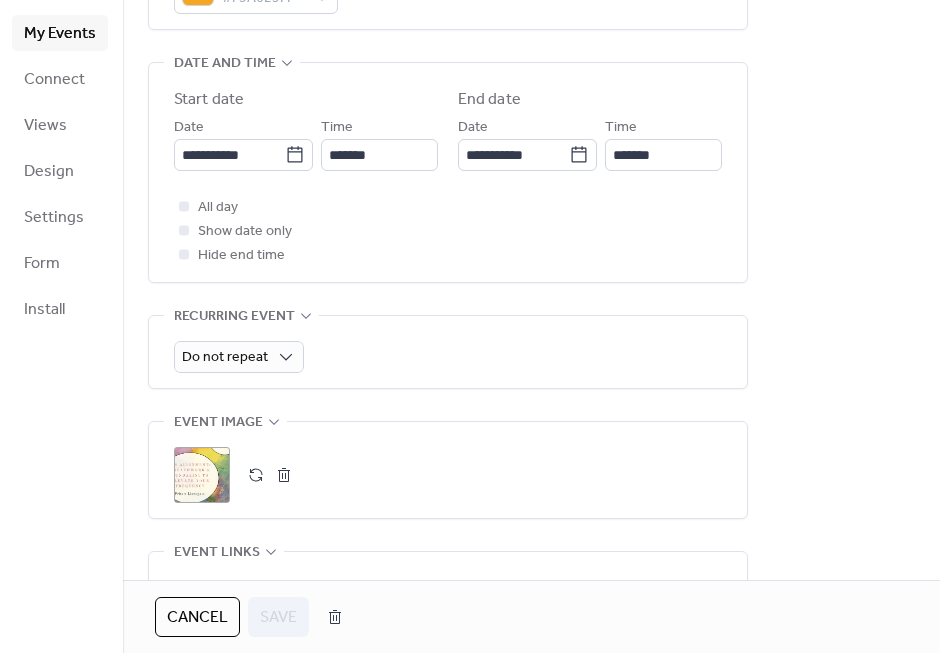 scroll, scrollTop: 638, scrollLeft: 0, axis: vertical 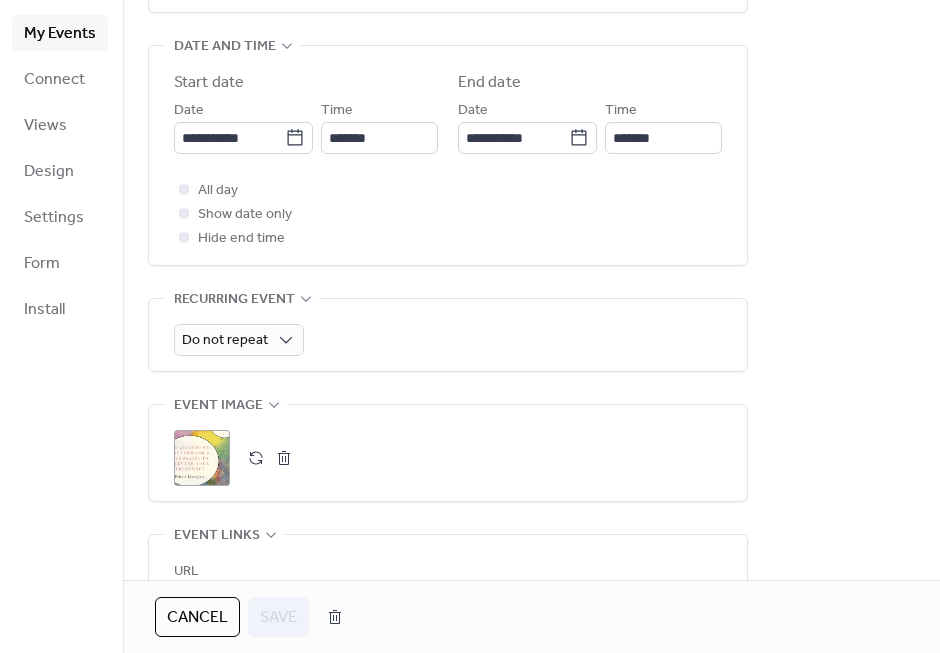 click at bounding box center [284, 458] 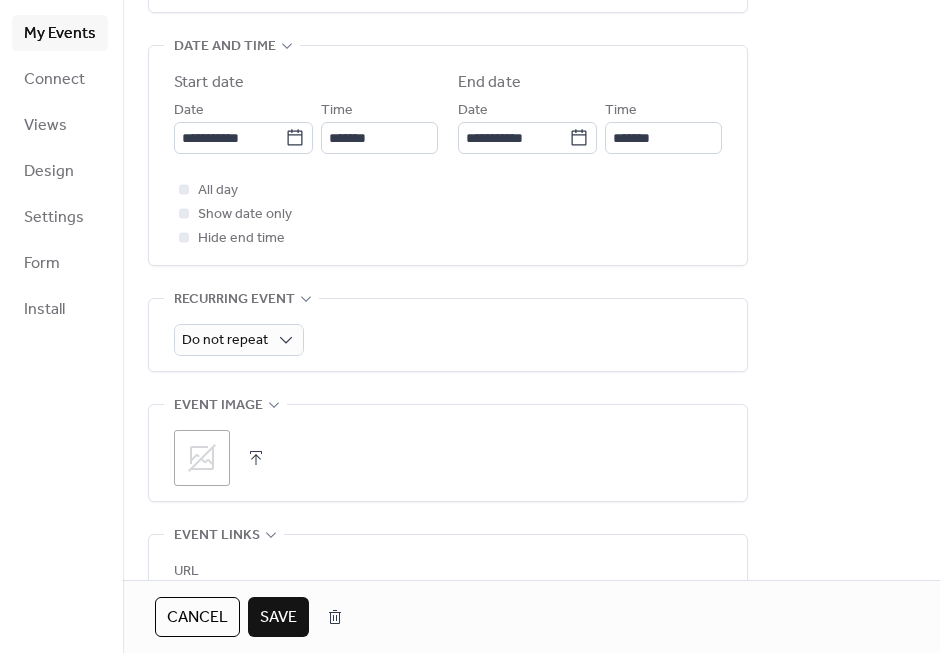 click 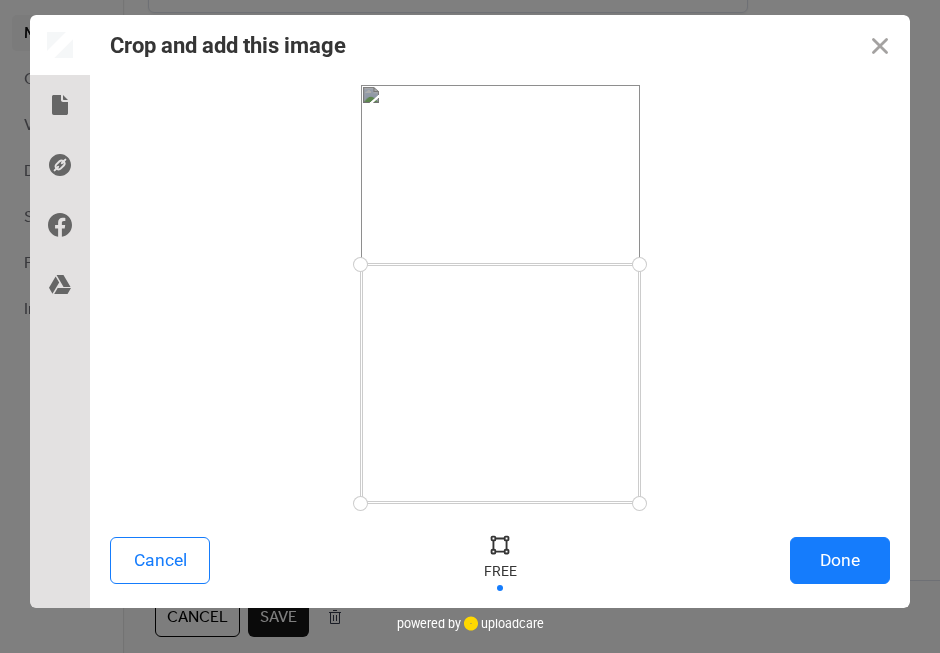 drag, startPoint x: 636, startPoint y: 84, endPoint x: 695, endPoint y: 264, distance: 189.4228 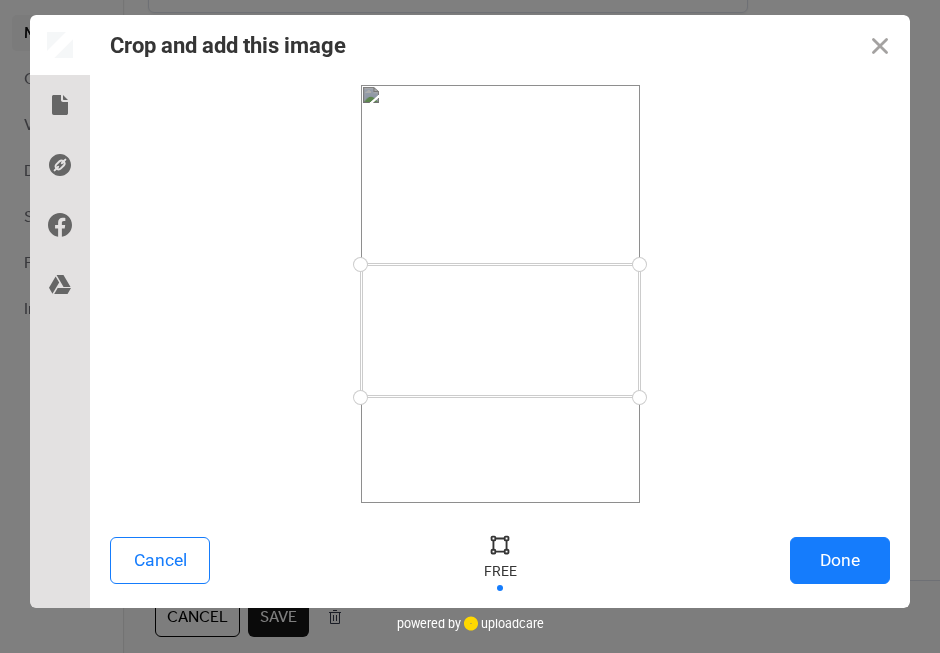 drag, startPoint x: 640, startPoint y: 503, endPoint x: 661, endPoint y: 397, distance: 108.060165 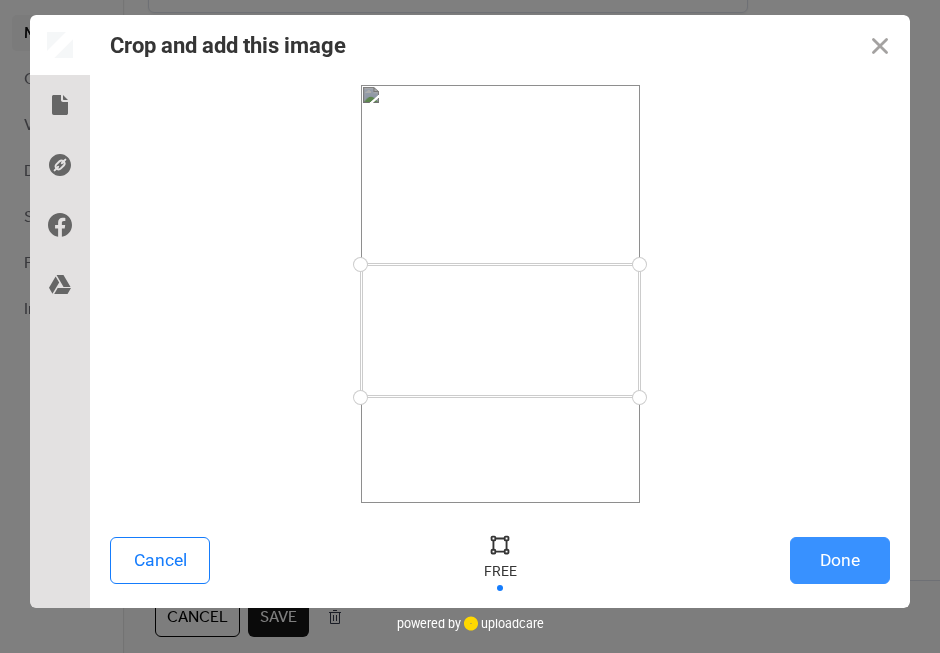 click on "Done" at bounding box center (840, 560) 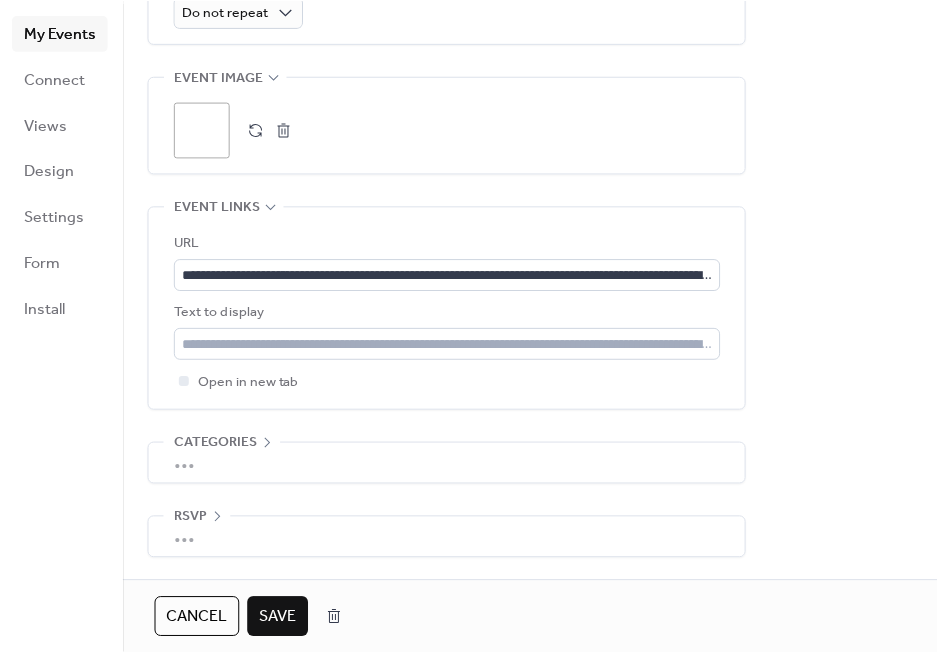 scroll, scrollTop: 981, scrollLeft: 0, axis: vertical 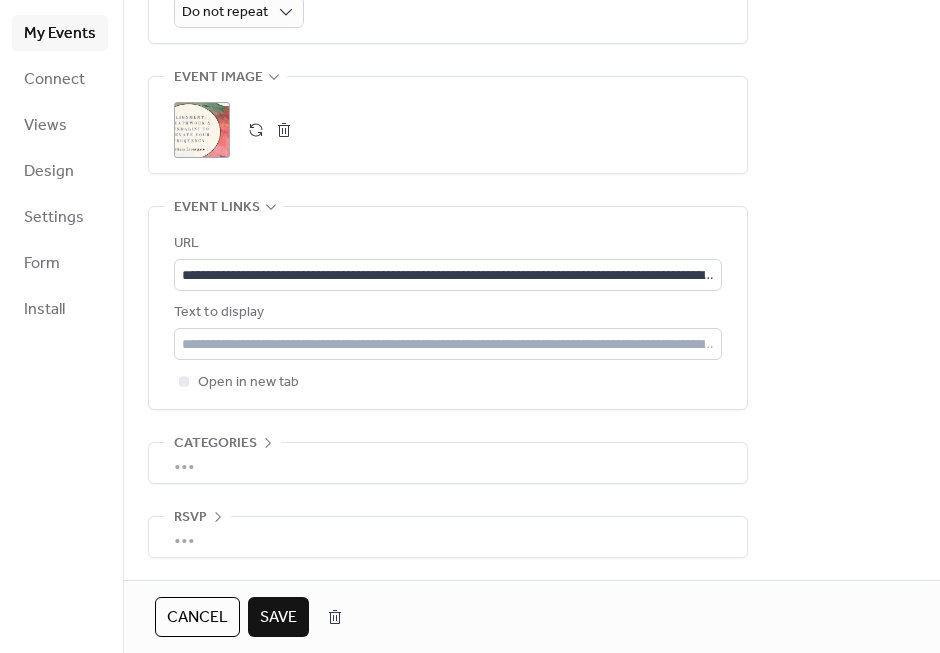 click on "Save" at bounding box center [278, 618] 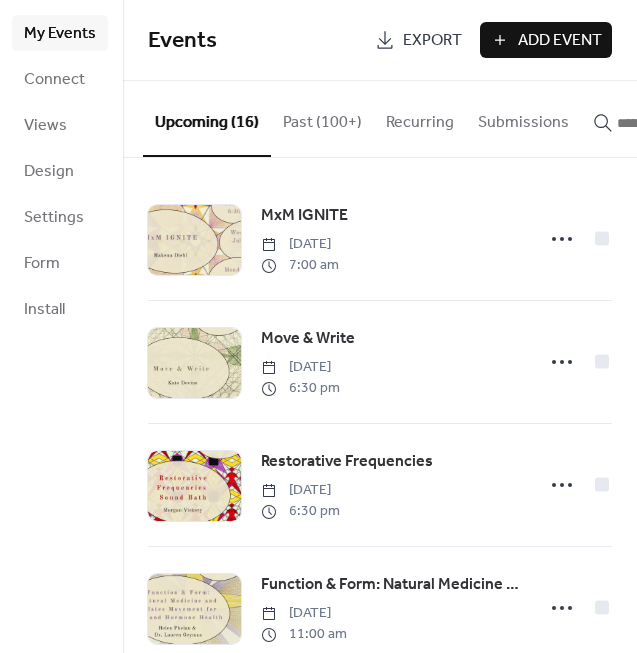 click 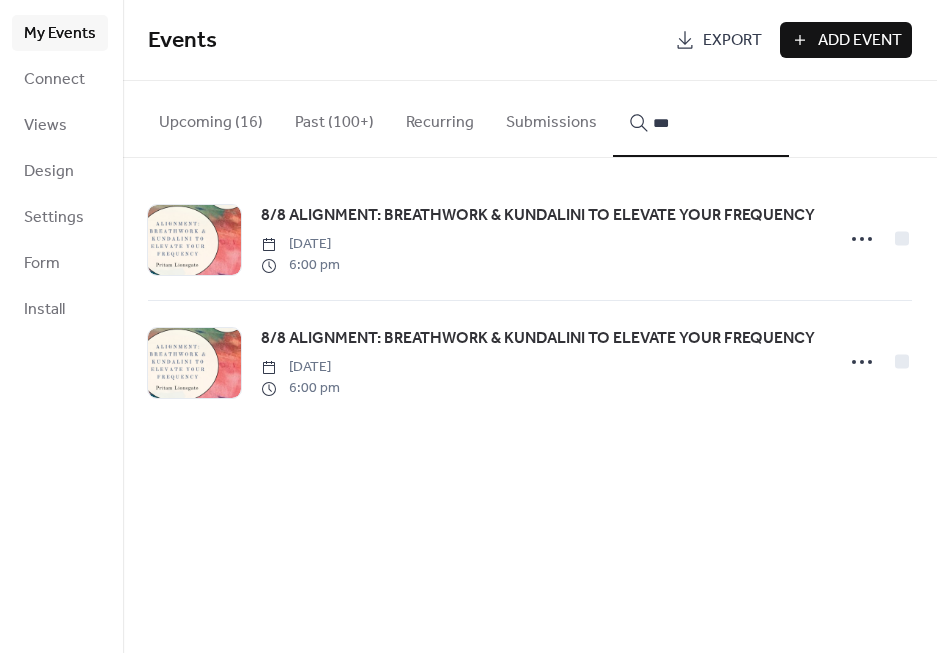 type on "***" 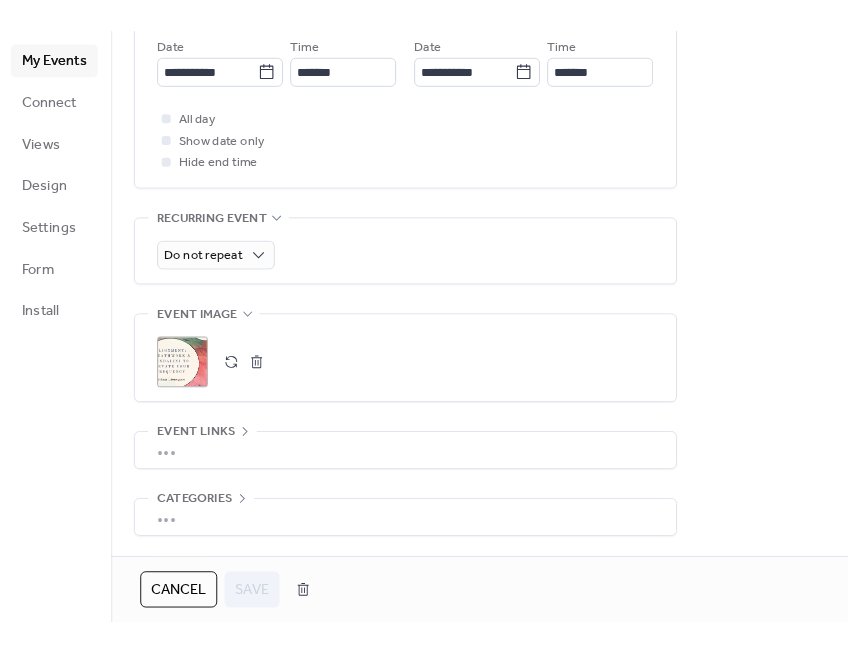 scroll, scrollTop: 750, scrollLeft: 0, axis: vertical 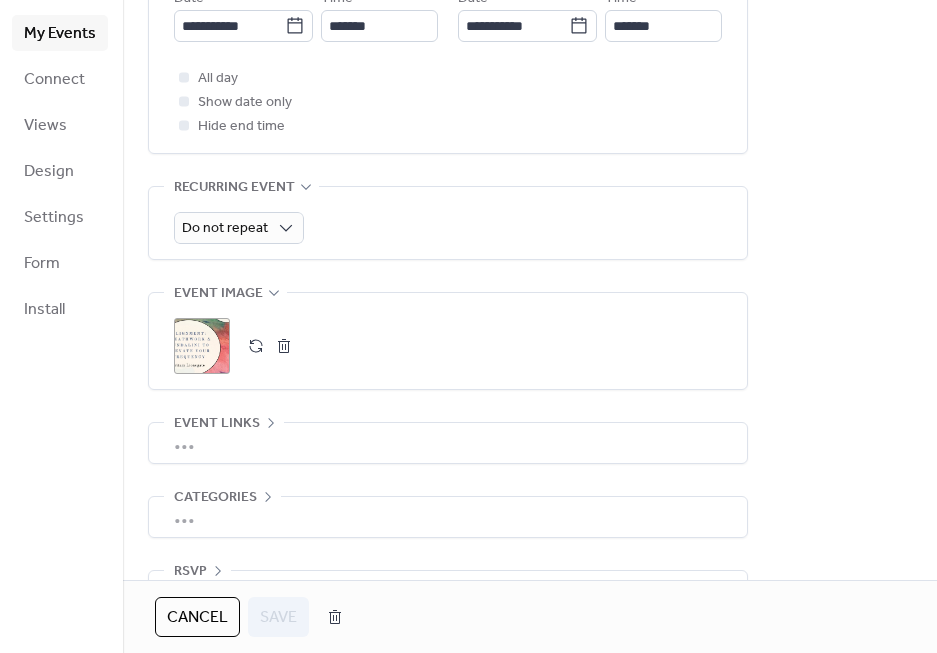 click at bounding box center [284, 346] 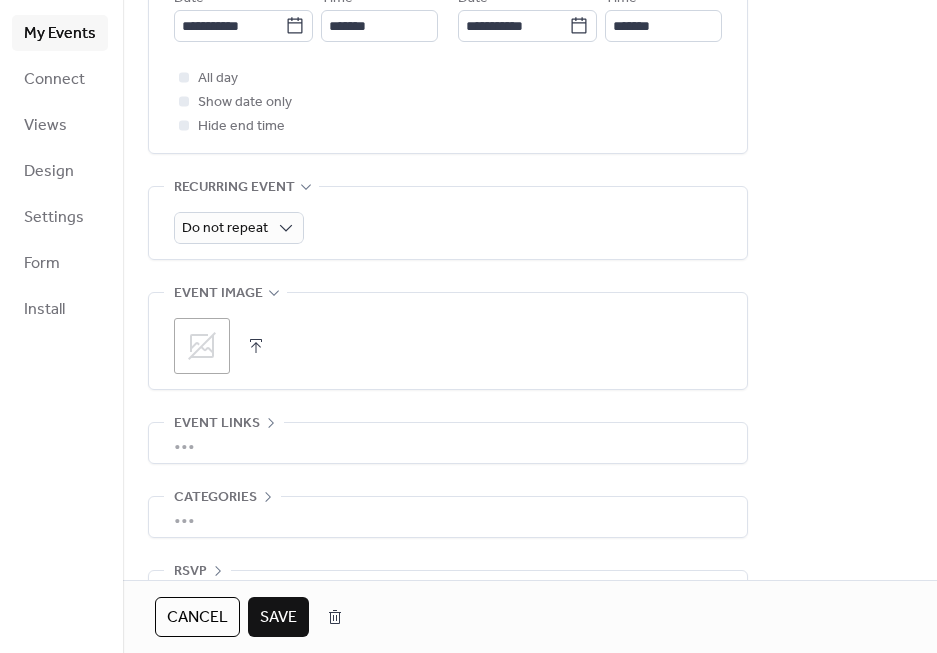 click 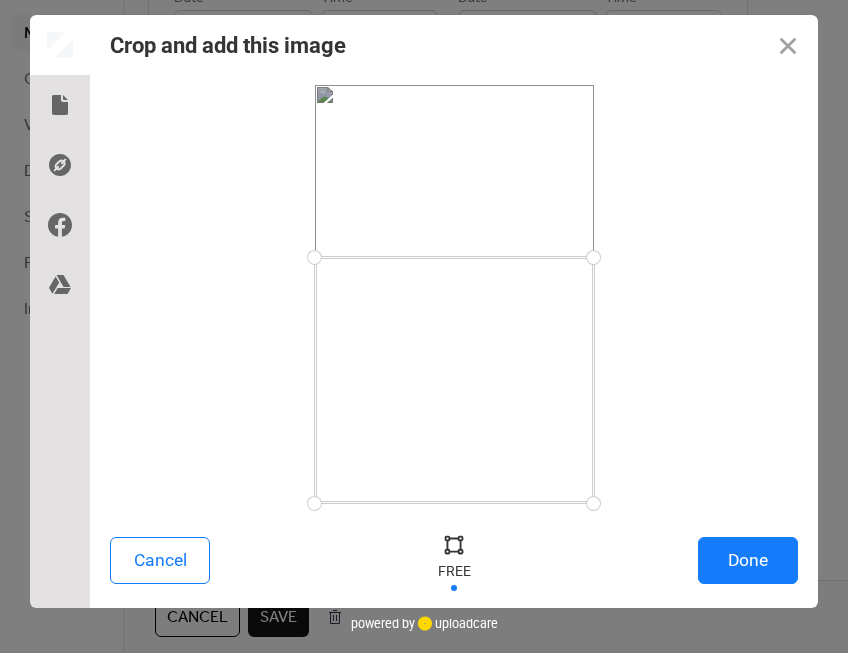 drag, startPoint x: 592, startPoint y: 84, endPoint x: 620, endPoint y: 257, distance: 175.25125 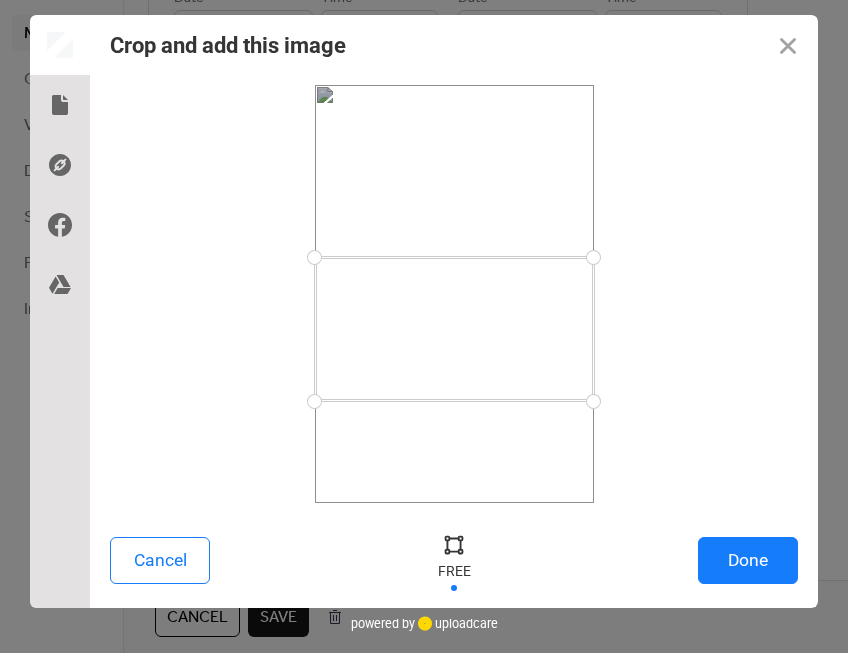 drag, startPoint x: 594, startPoint y: 496, endPoint x: 623, endPoint y: 401, distance: 99.32774 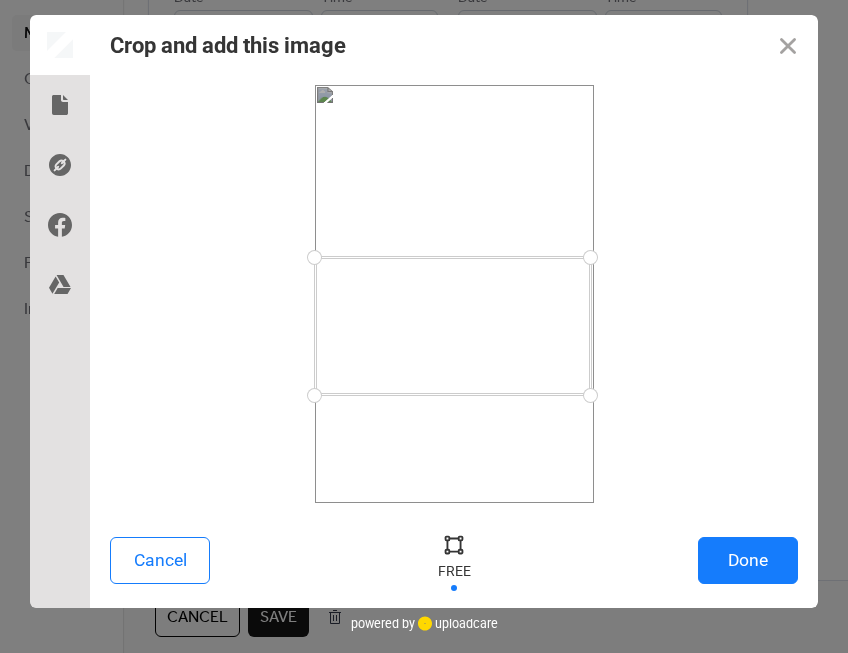 click at bounding box center (590, 395) 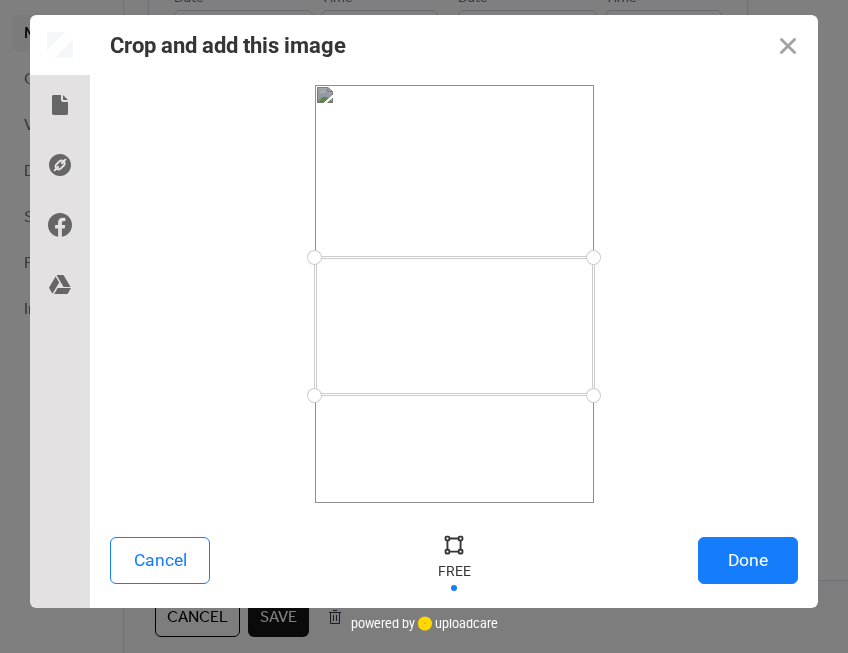 drag, startPoint x: 593, startPoint y: 395, endPoint x: 619, endPoint y: 395, distance: 26 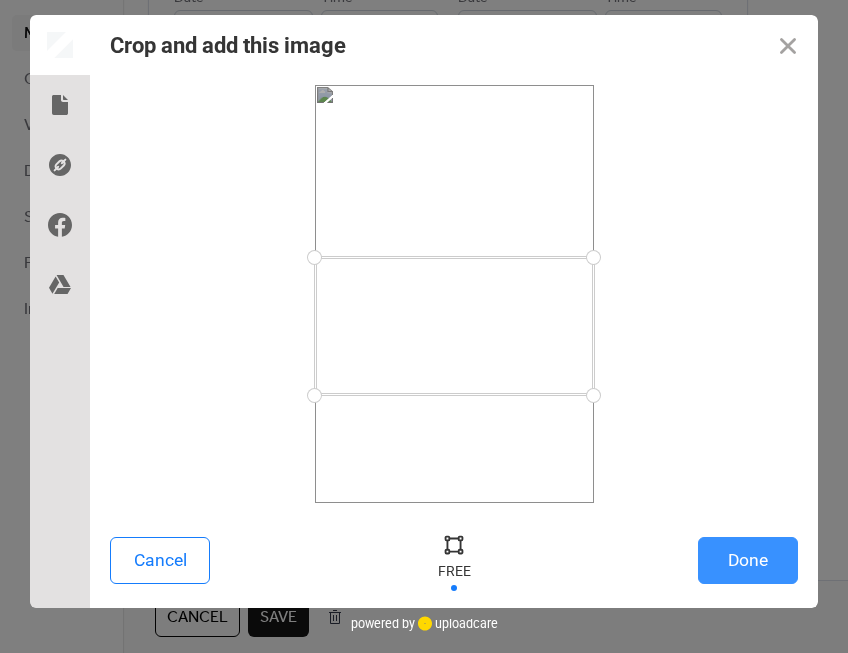 click on "Done" at bounding box center (748, 560) 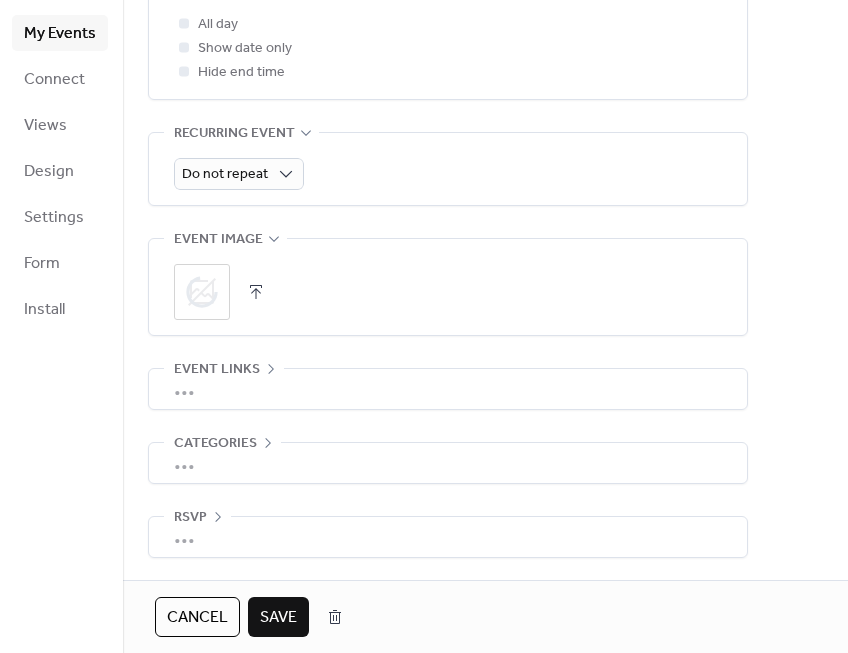 scroll, scrollTop: 813, scrollLeft: 0, axis: vertical 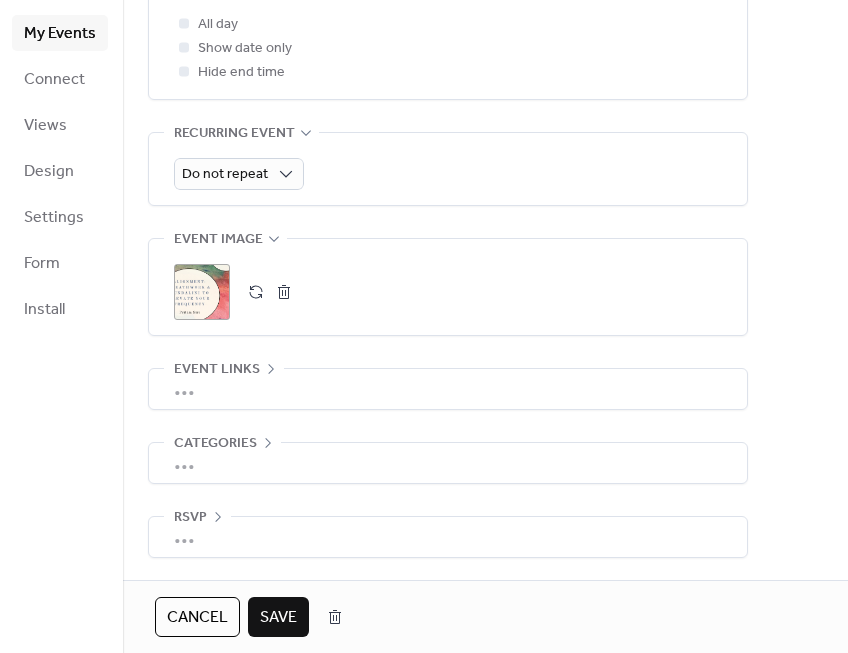 click on "Save" at bounding box center [278, 618] 